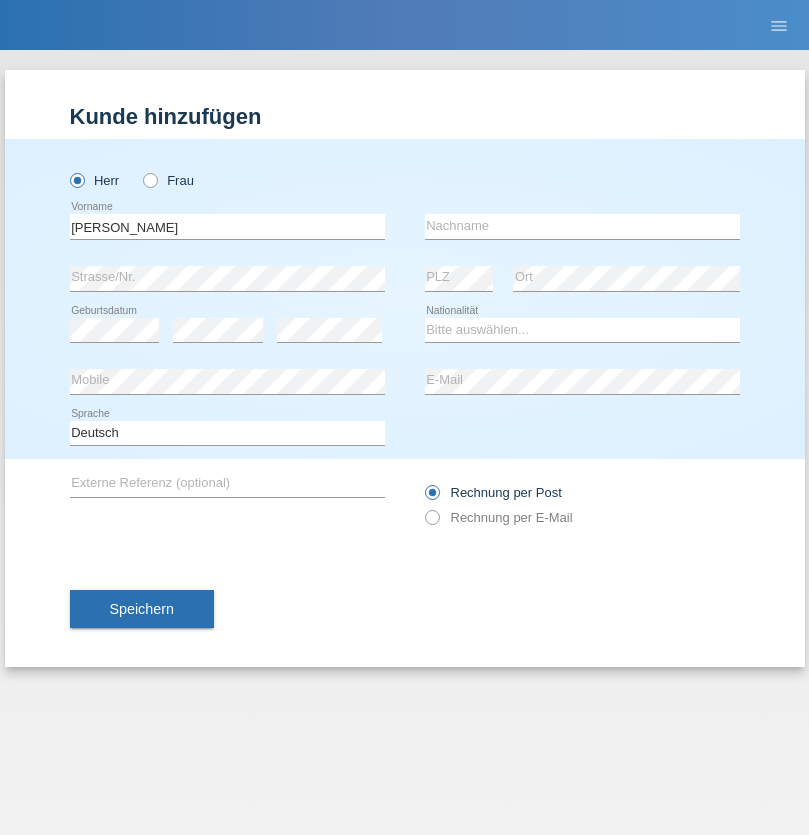 scroll, scrollTop: 0, scrollLeft: 0, axis: both 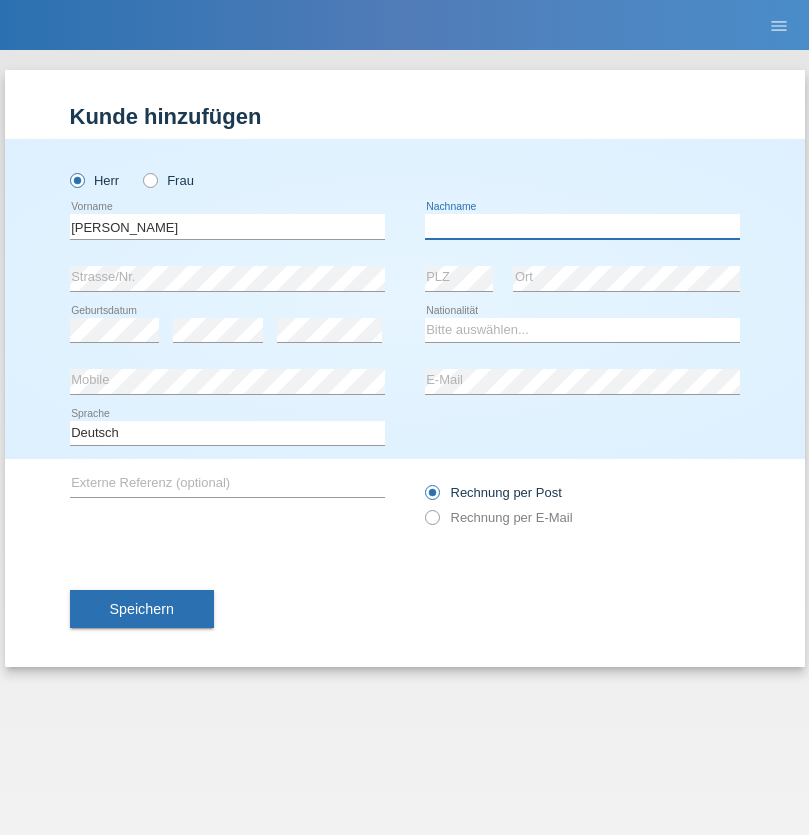 click at bounding box center [582, 226] 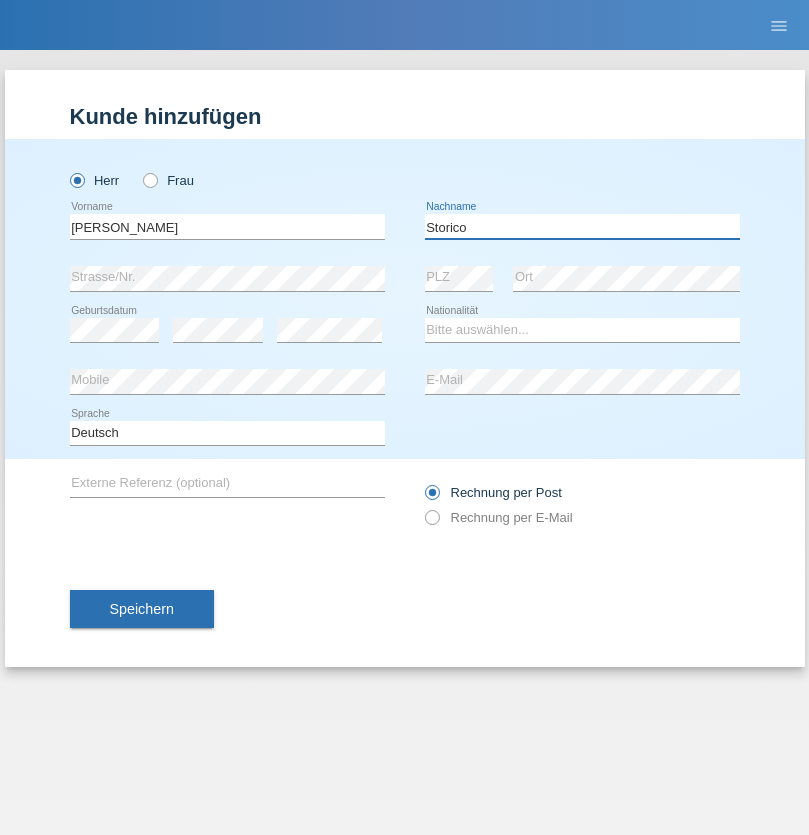 type on "Storico" 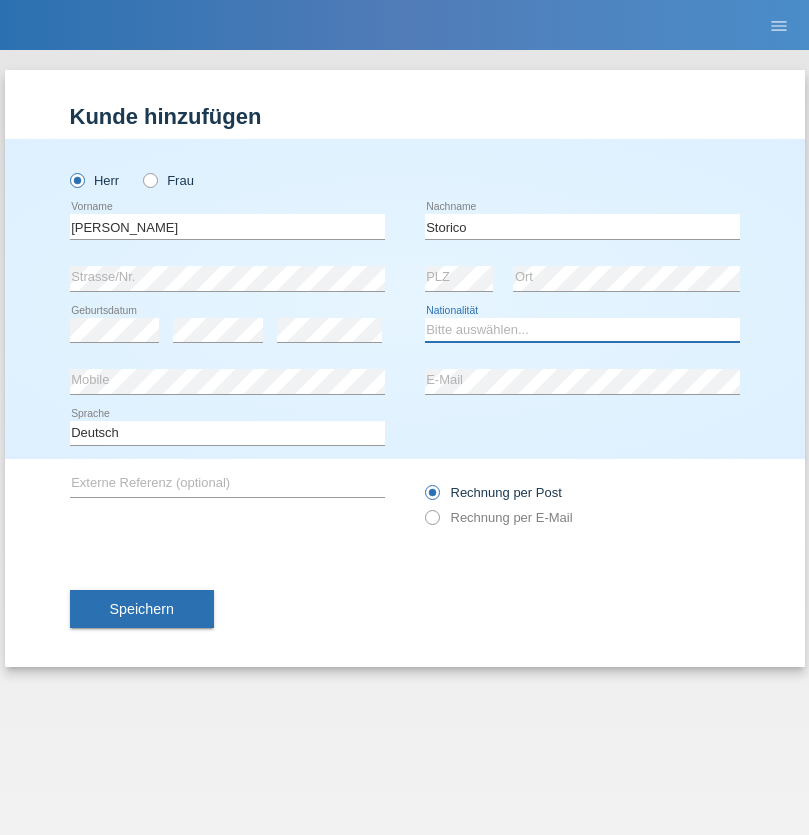 select on "IT" 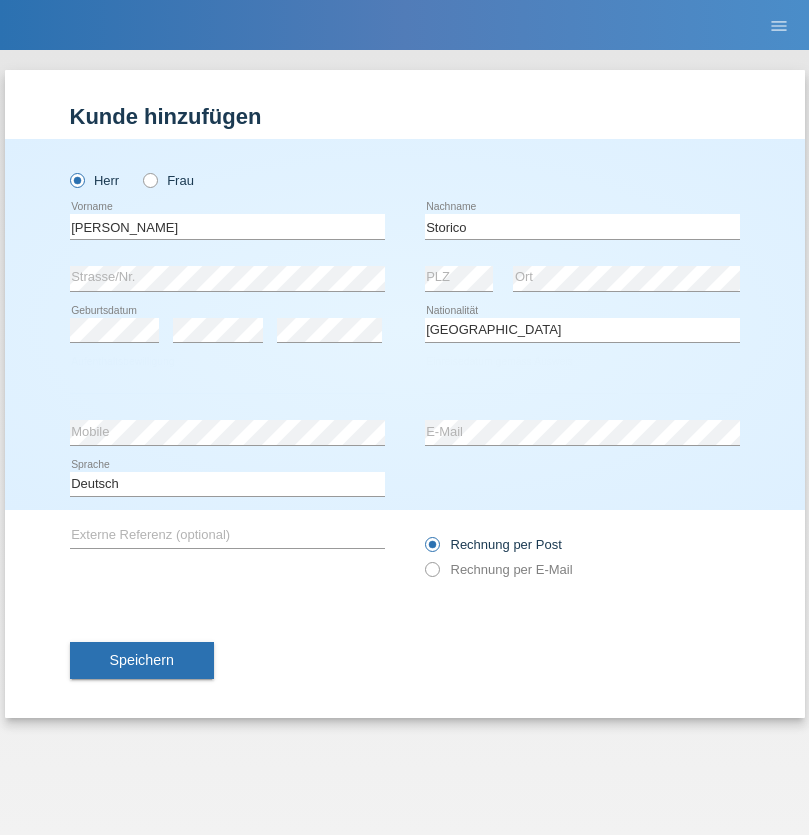 select on "C" 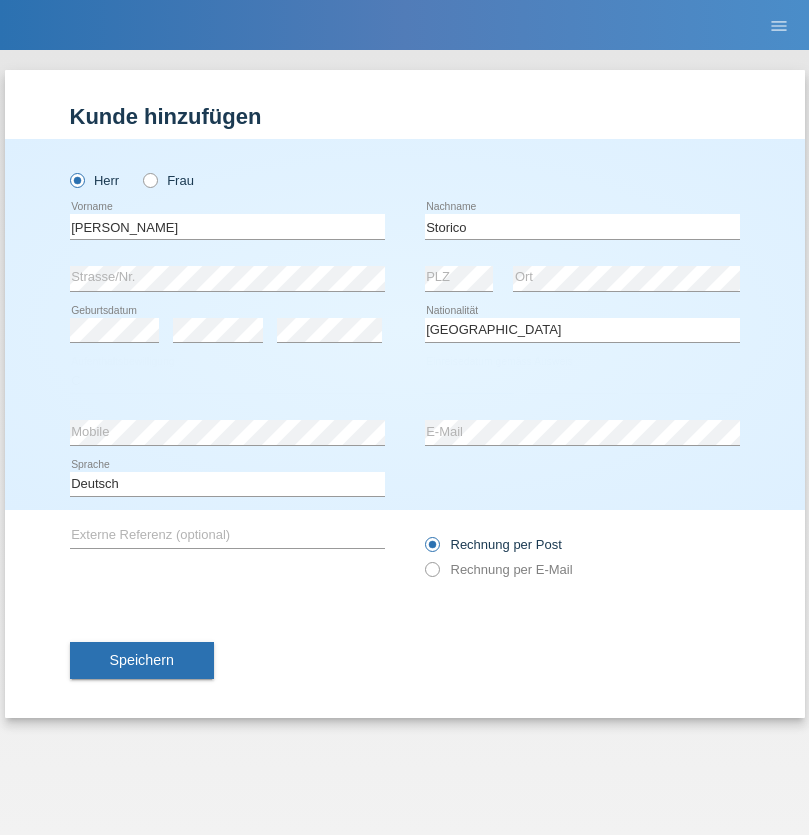 select on "19" 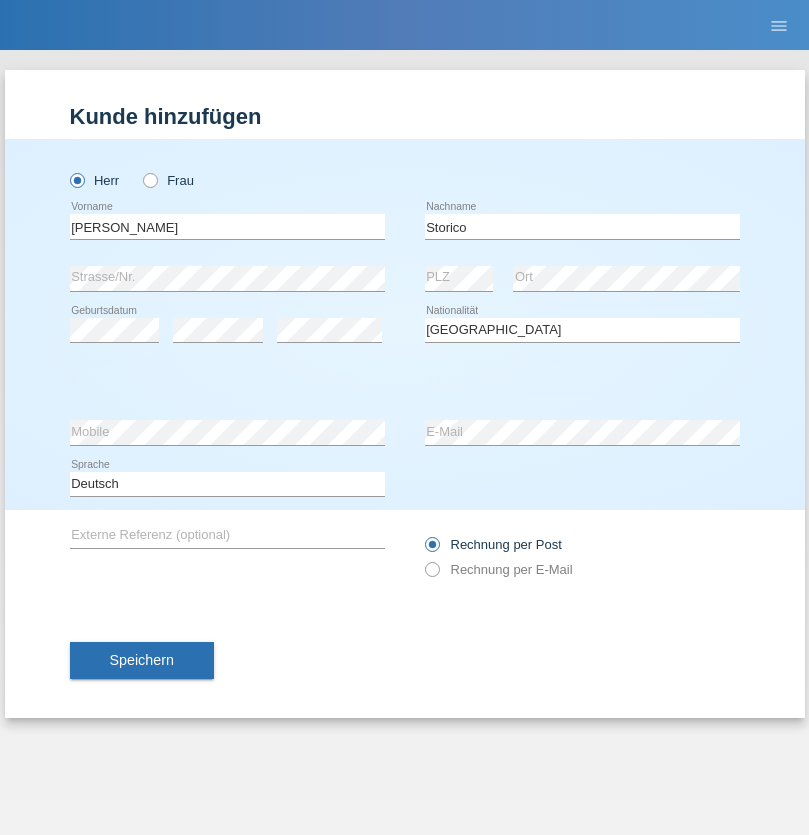 select on "07" 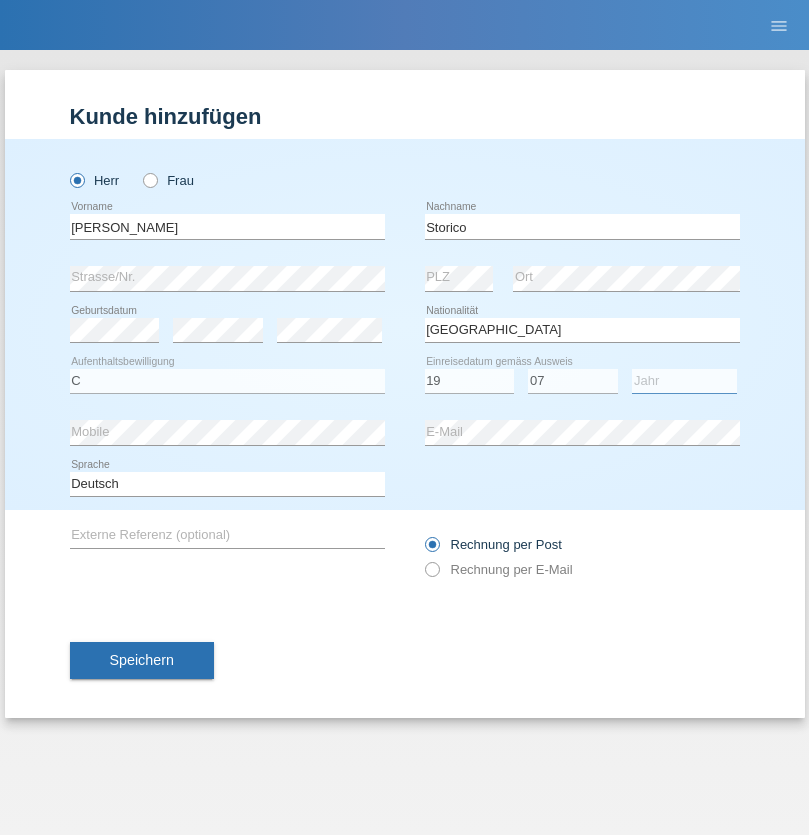 select on "2021" 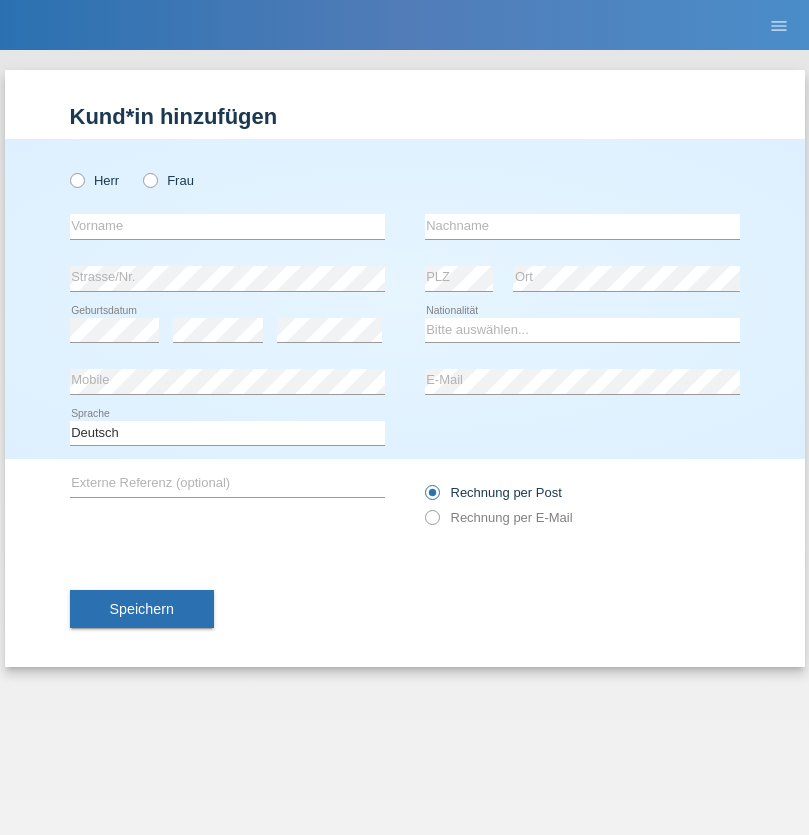 scroll, scrollTop: 0, scrollLeft: 0, axis: both 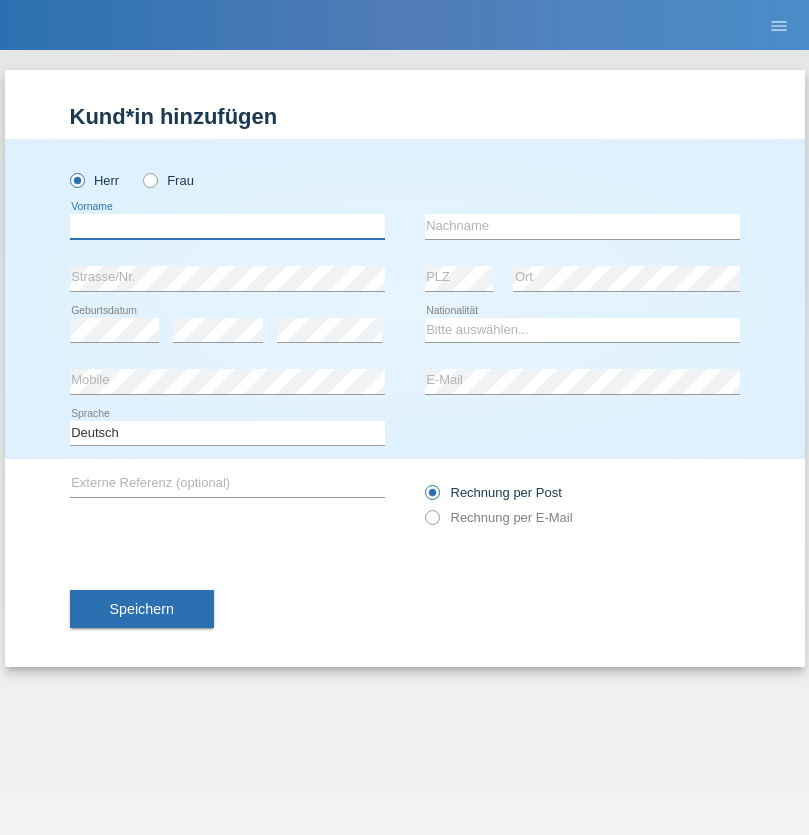 click at bounding box center [227, 226] 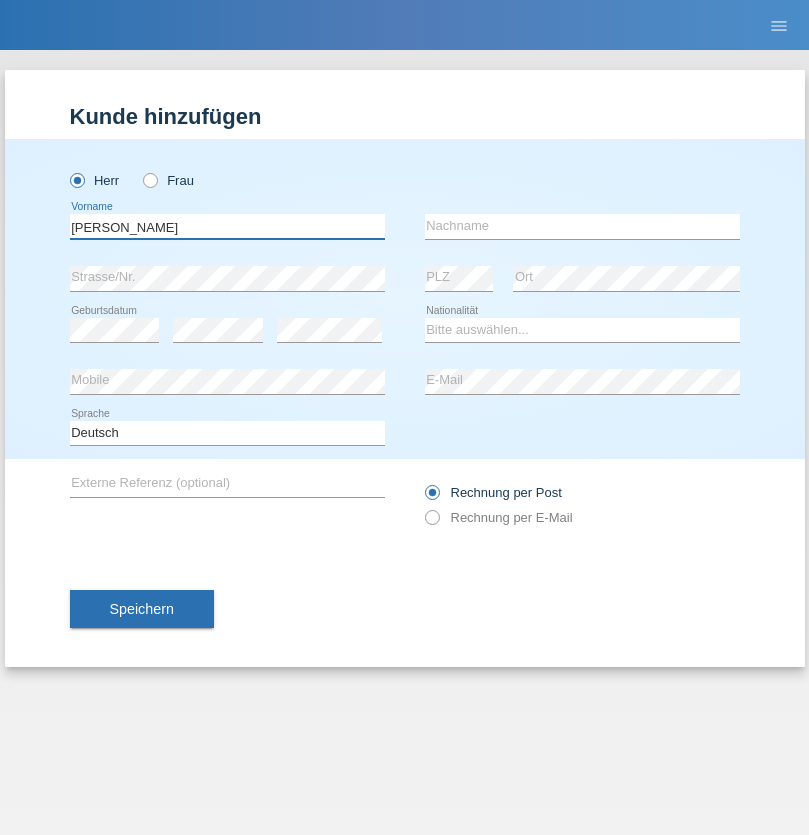 type on "[PERSON_NAME]" 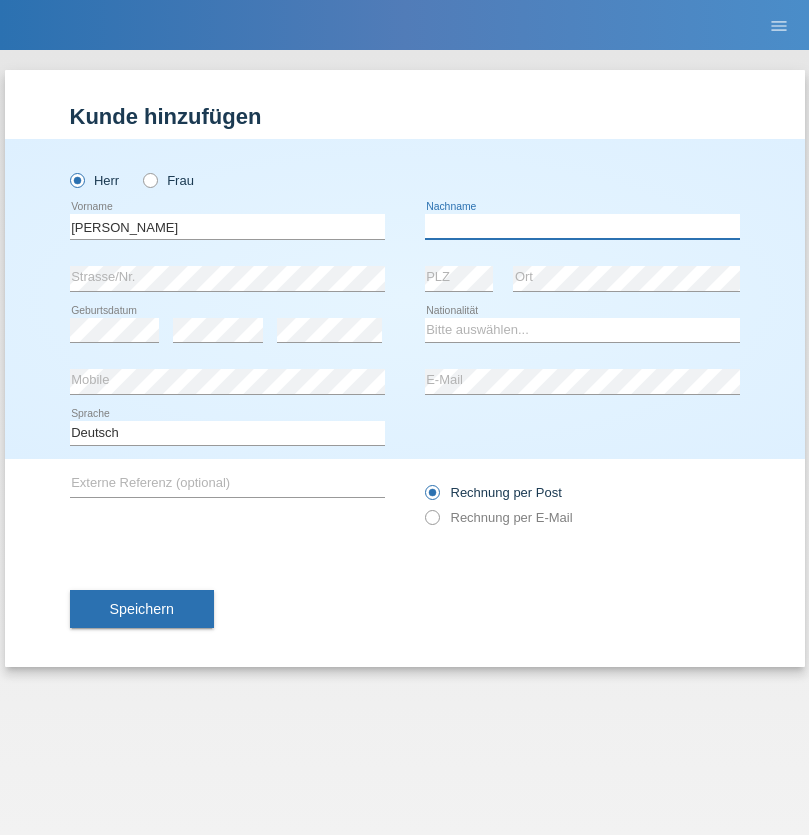 click at bounding box center (582, 226) 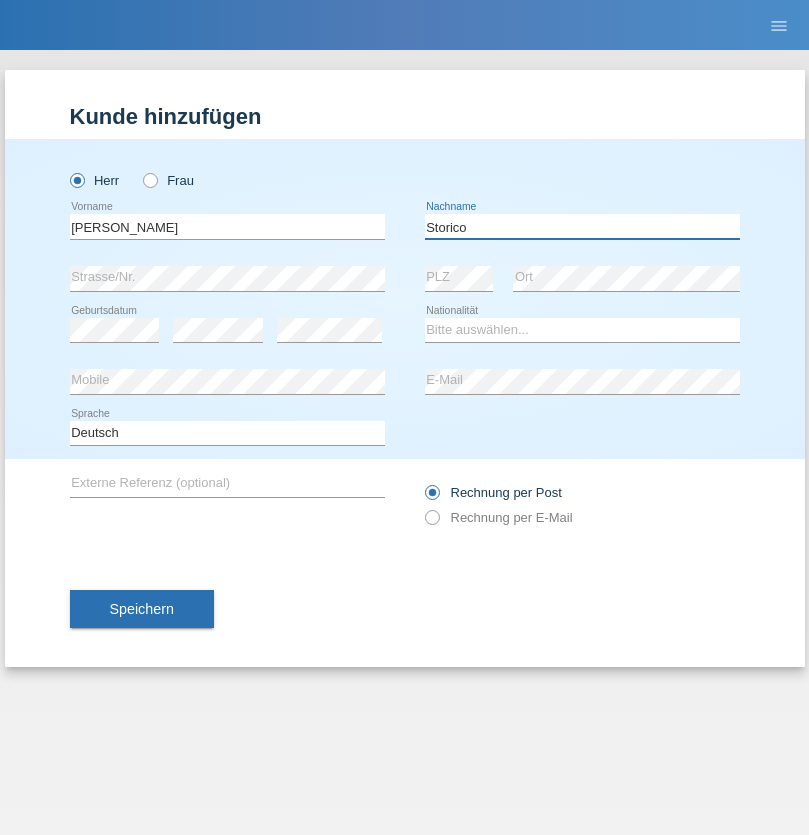 type on "Storico" 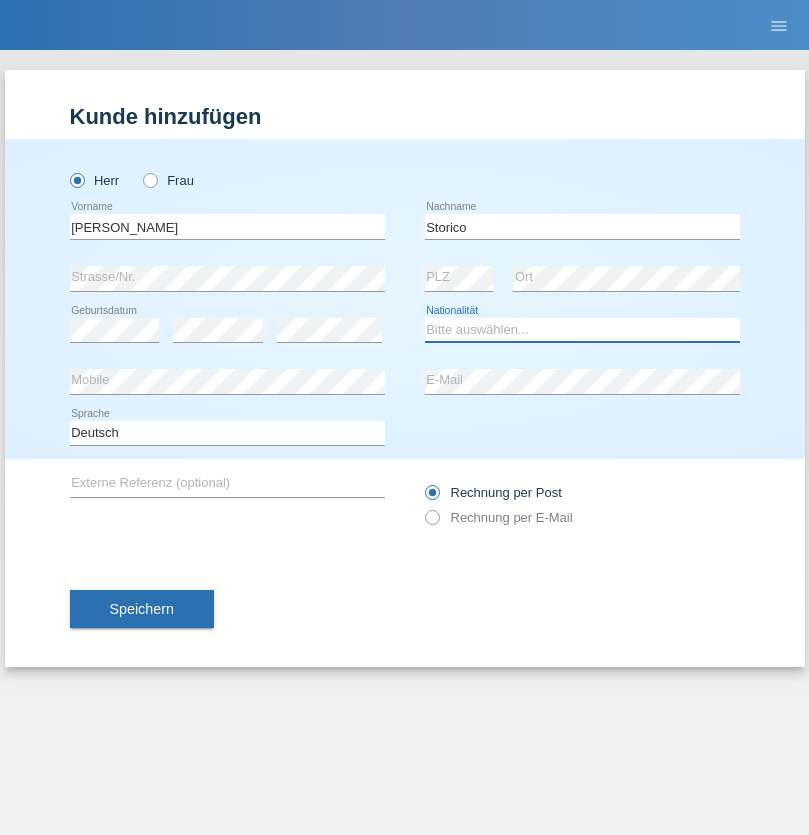 select on "IT" 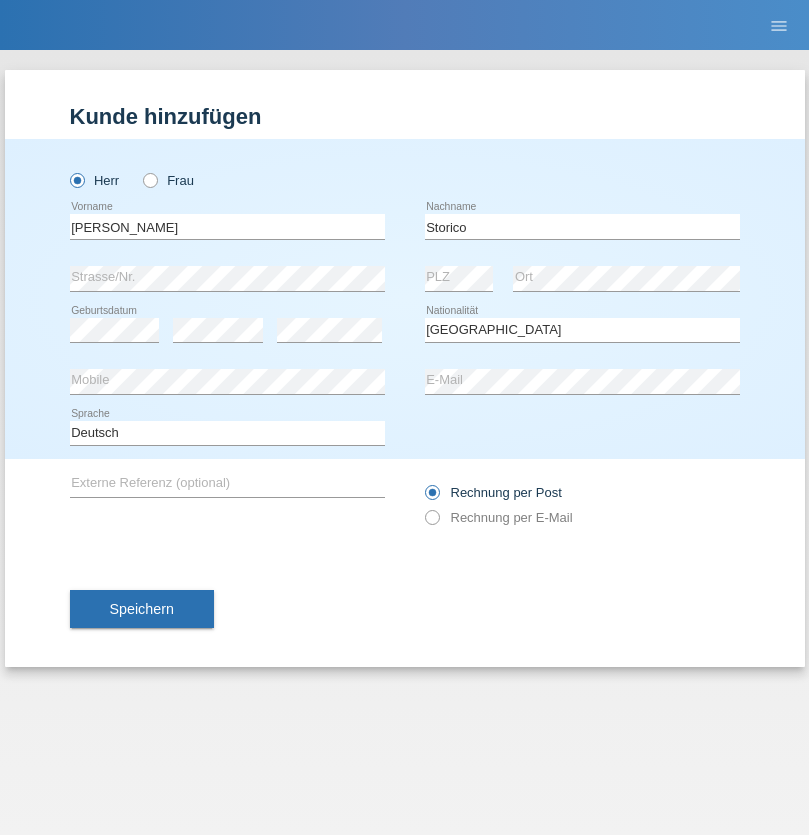 select on "C" 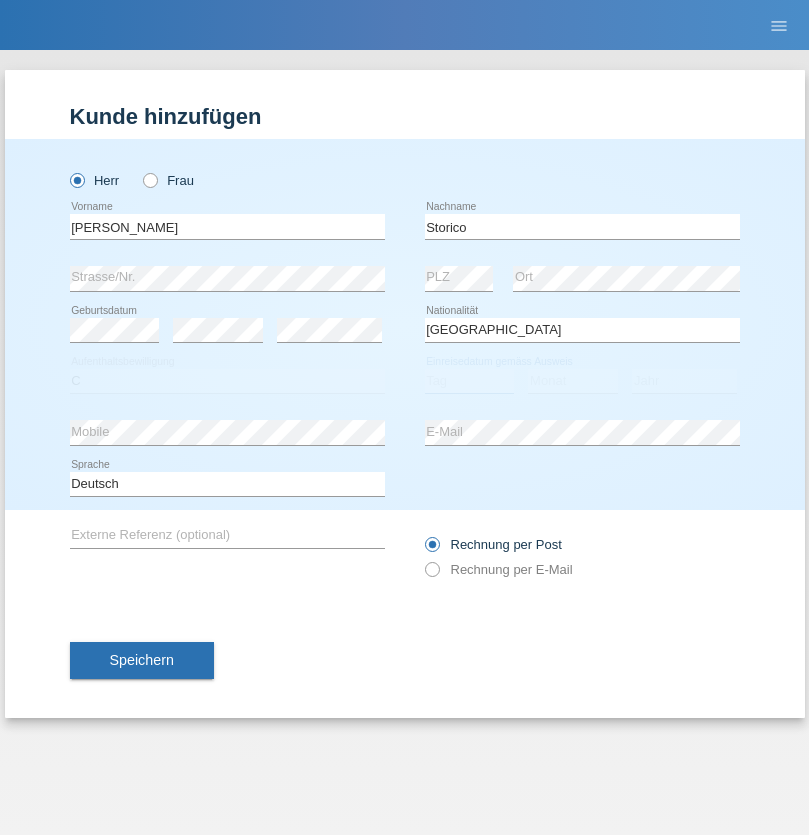select on "19" 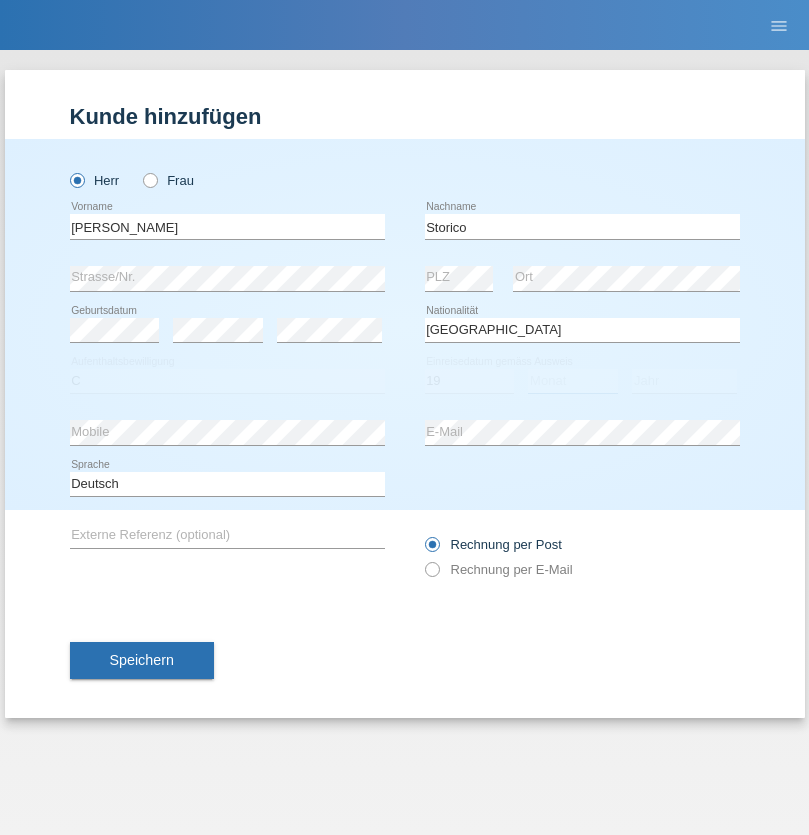 select on "07" 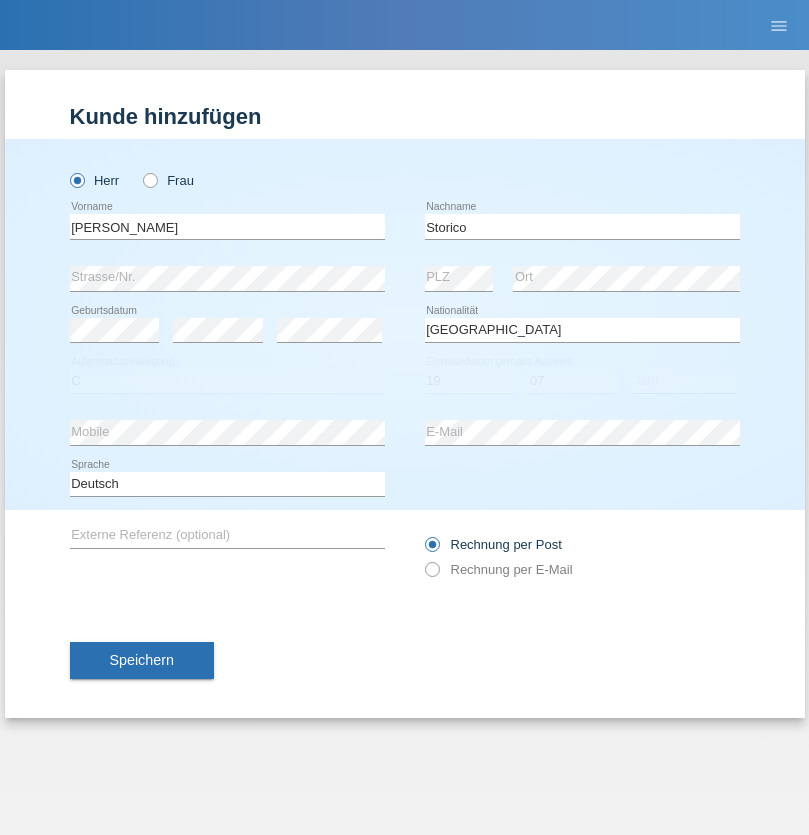 select on "2021" 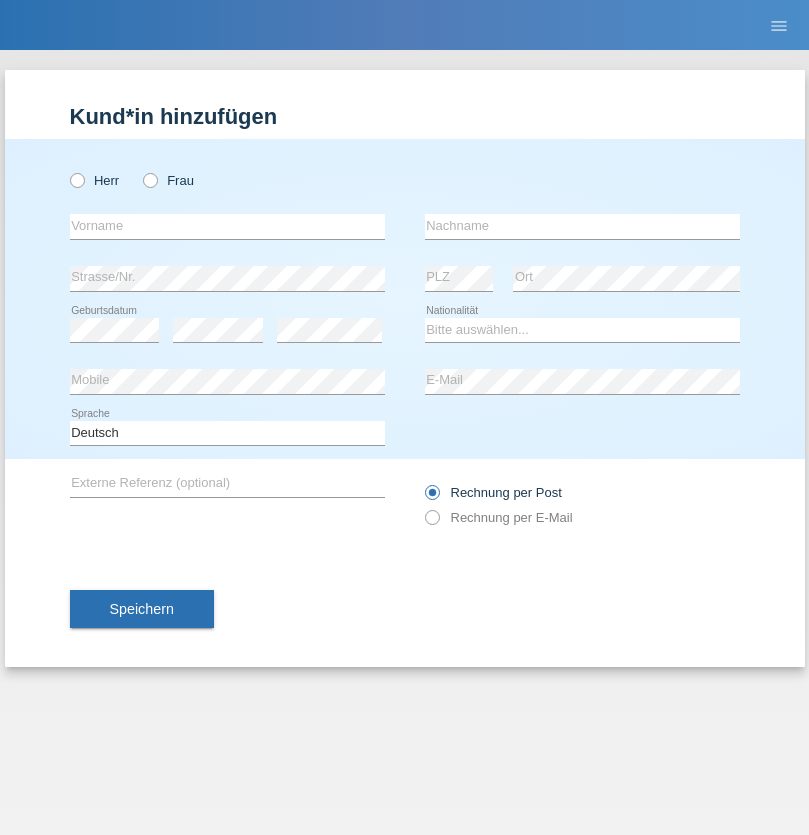 scroll, scrollTop: 0, scrollLeft: 0, axis: both 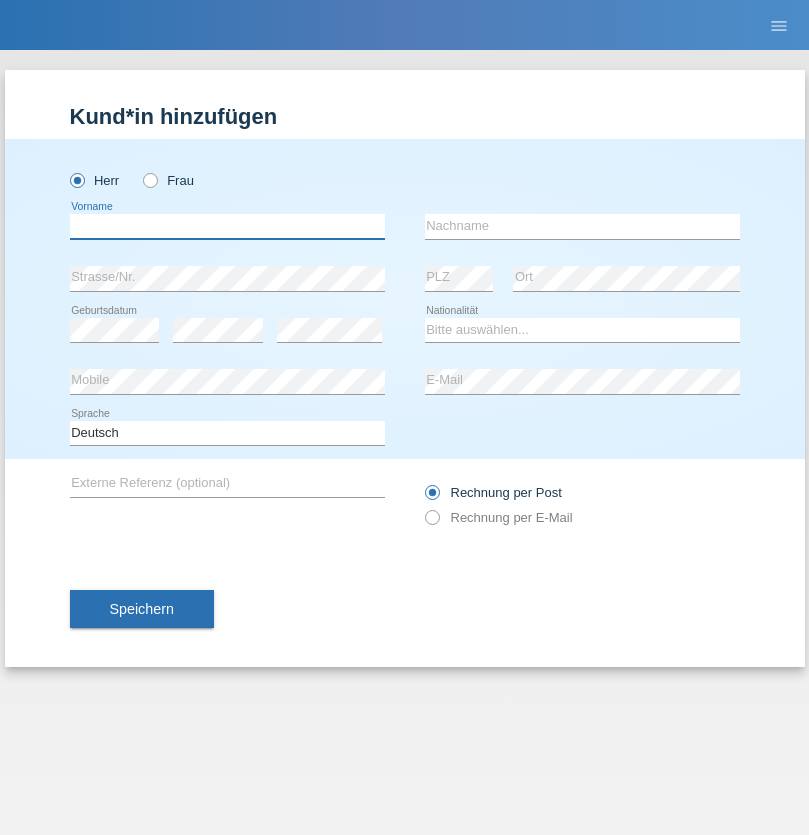 click at bounding box center (227, 226) 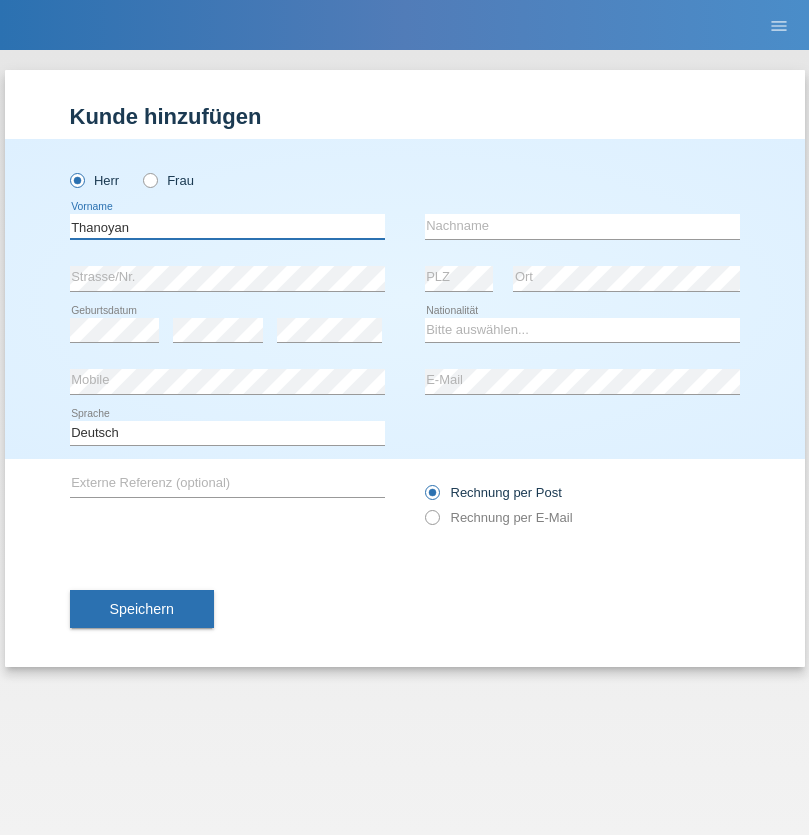 type on "Thanoyan" 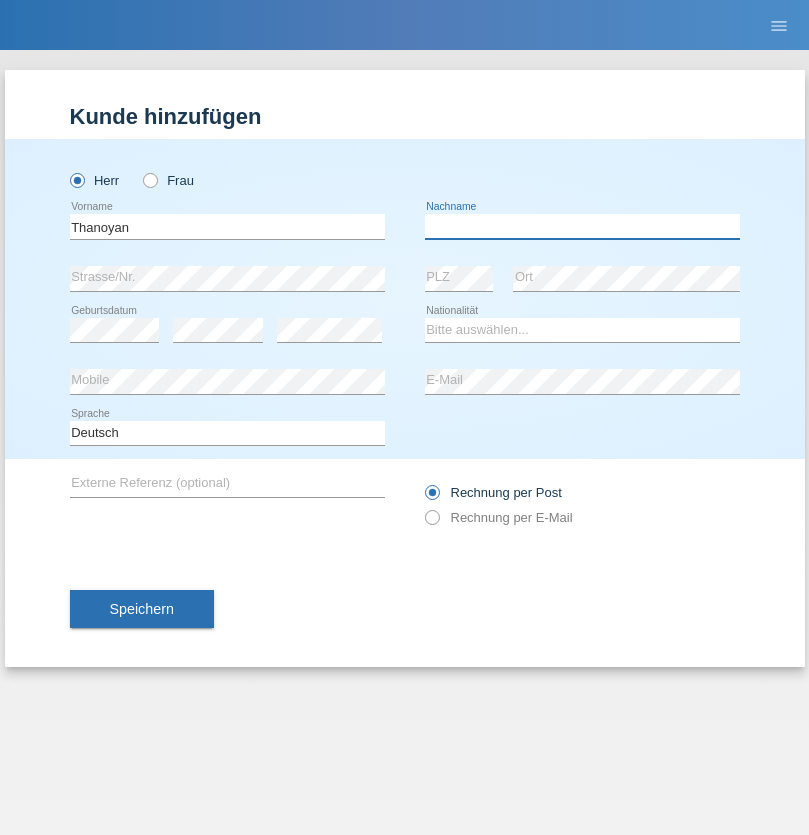 click at bounding box center [582, 226] 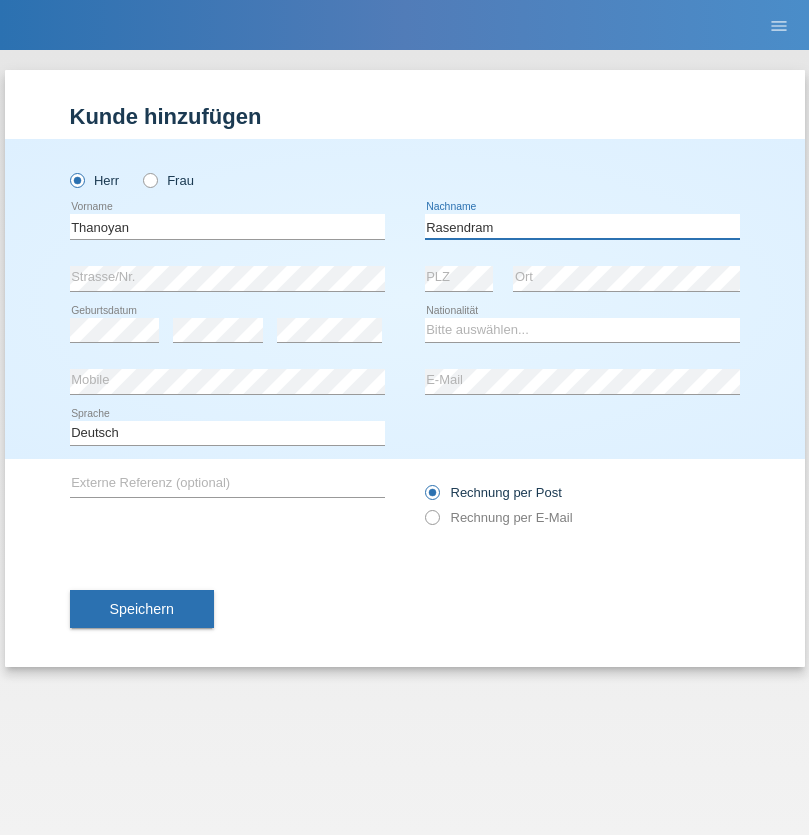 type on "Rasendram" 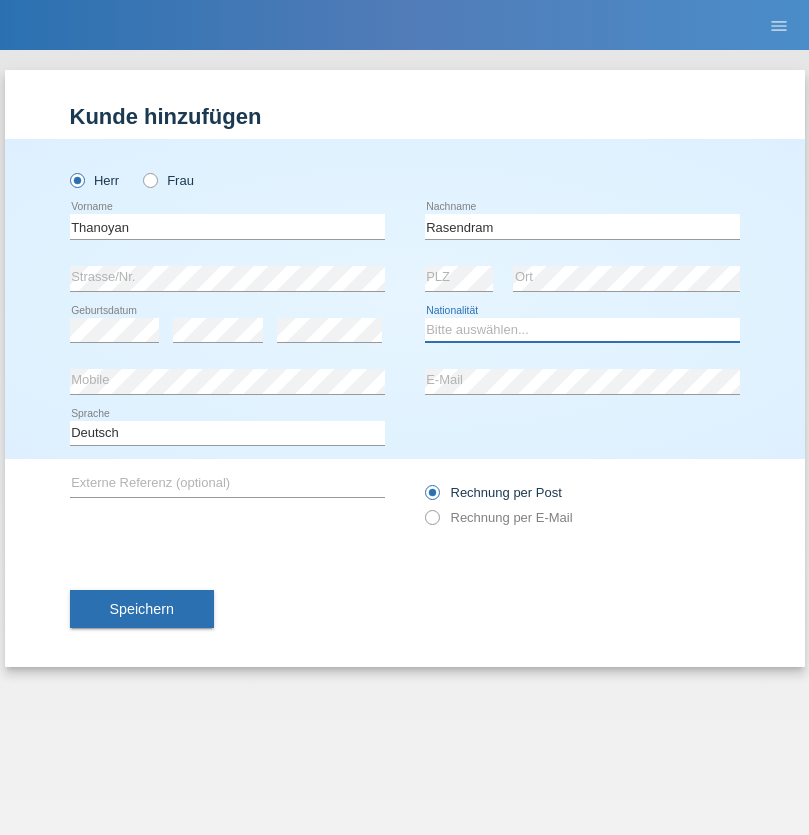 select on "LK" 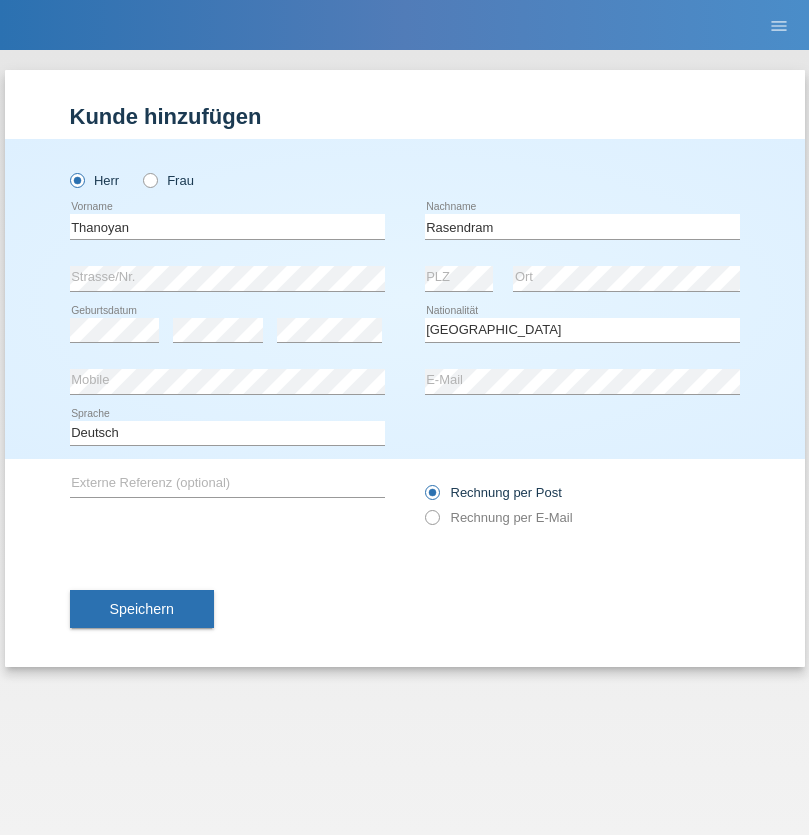 select on "C" 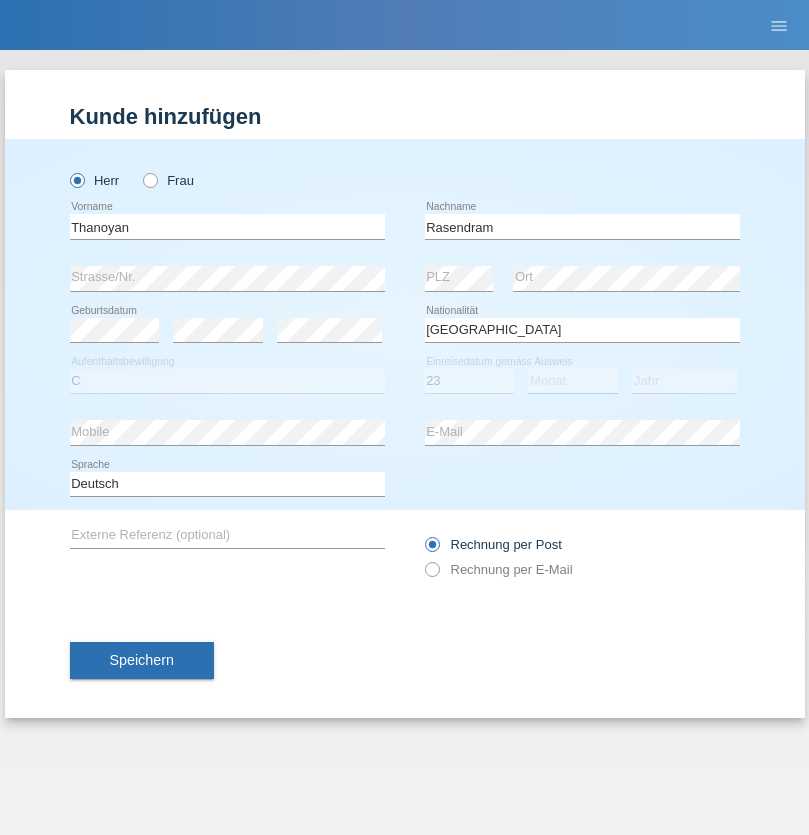 select on "02" 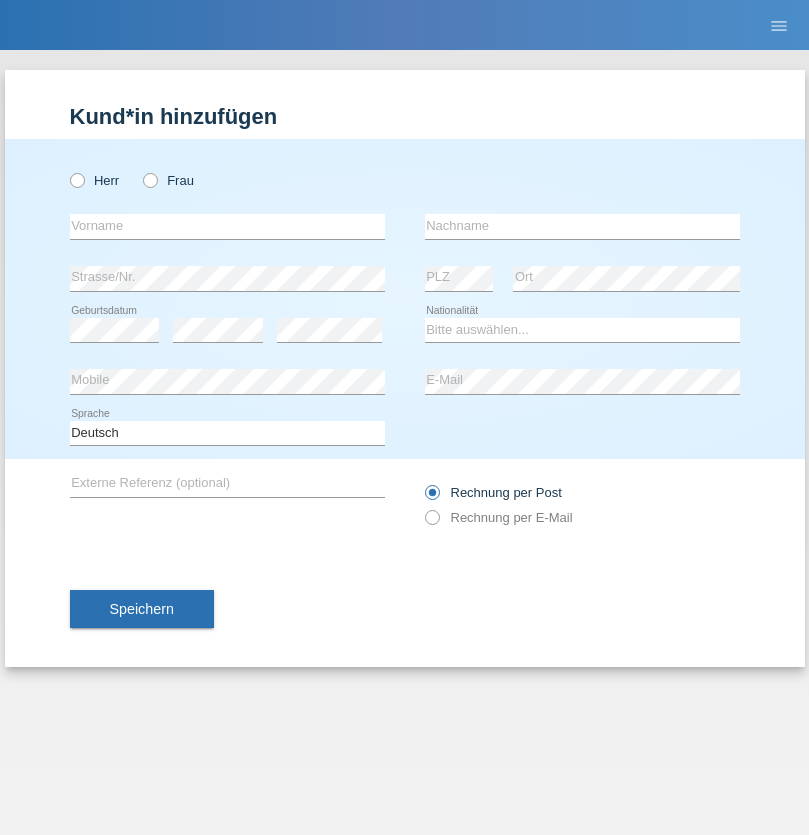 scroll, scrollTop: 0, scrollLeft: 0, axis: both 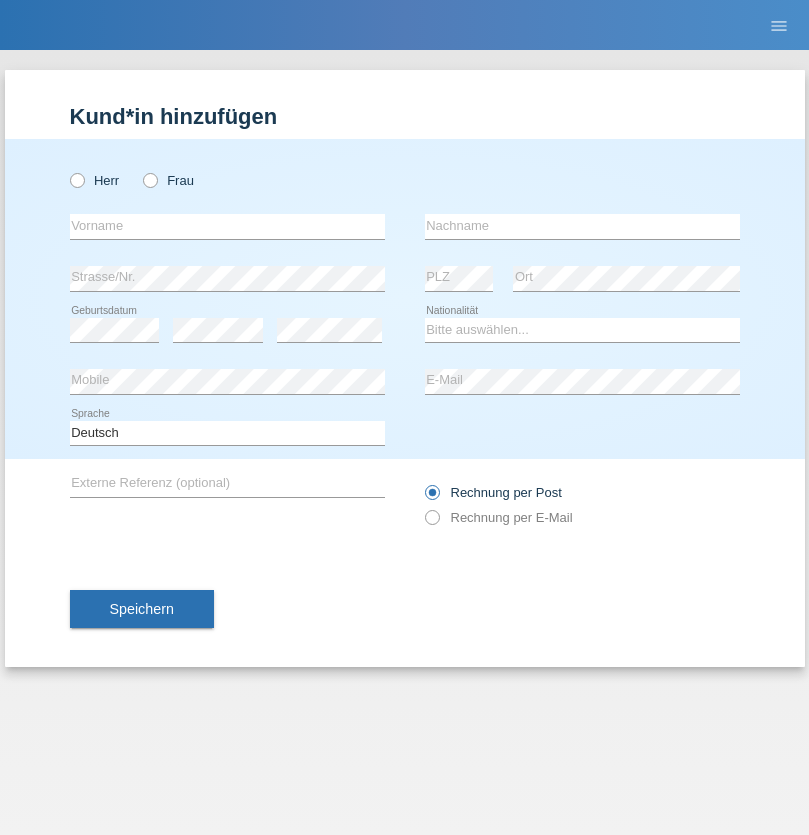 radio on "true" 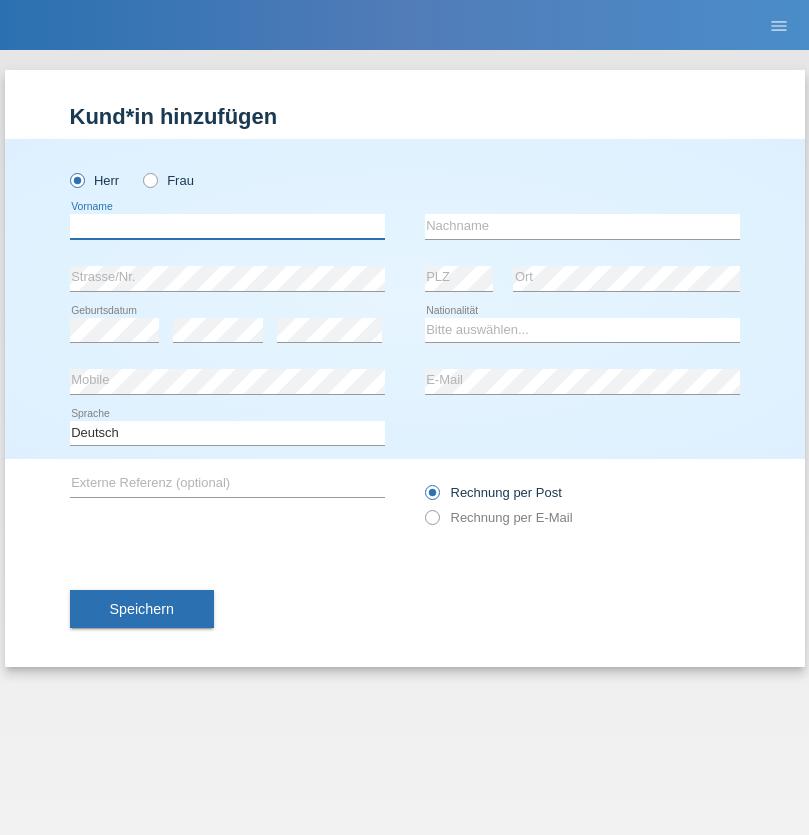 click at bounding box center [227, 226] 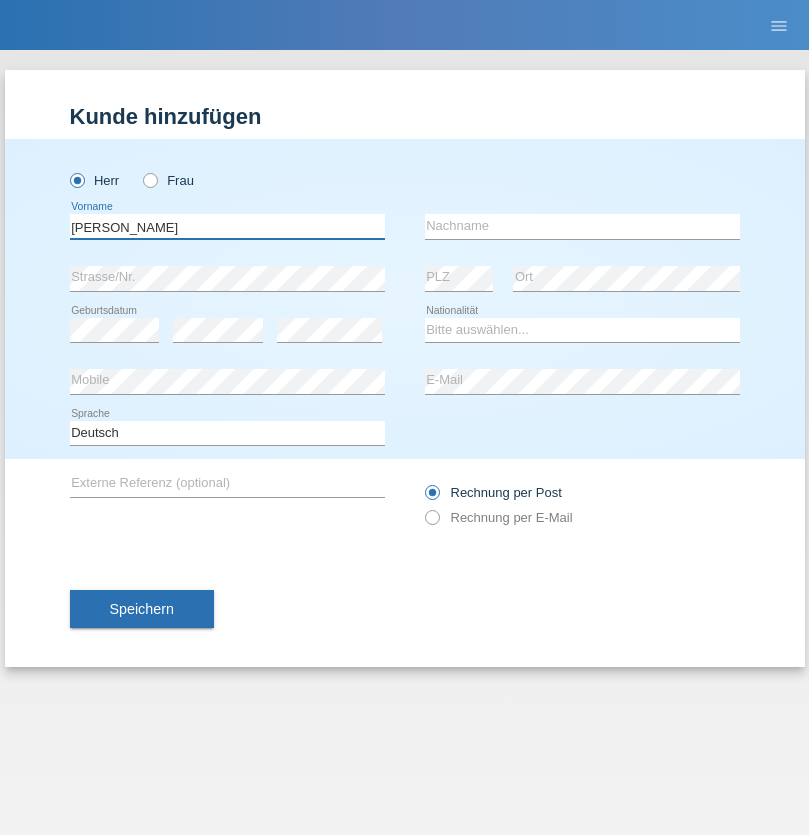 type on "Slawomir" 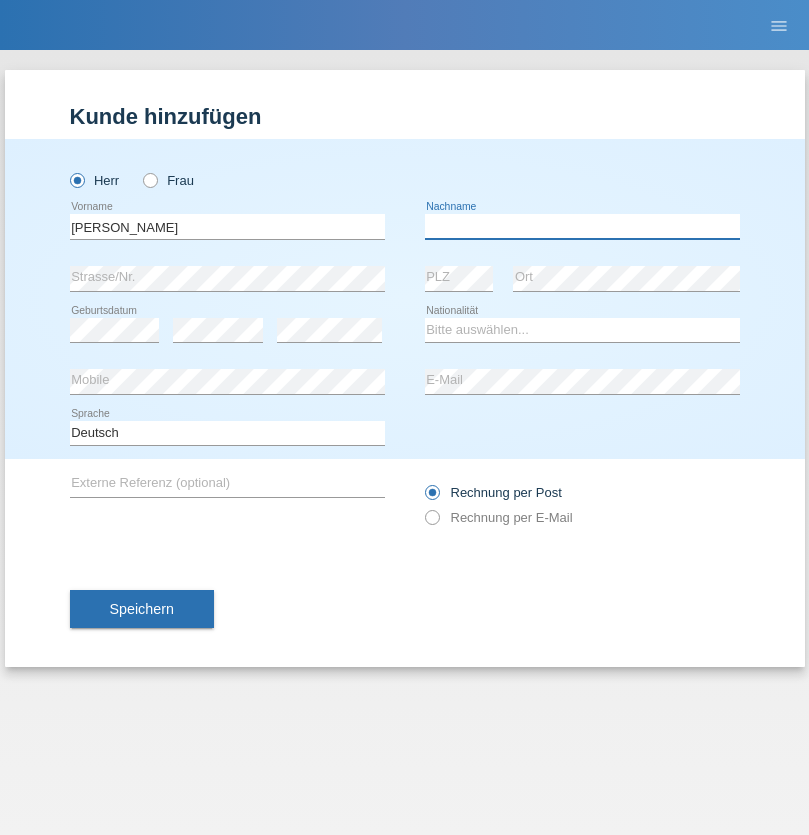click at bounding box center [582, 226] 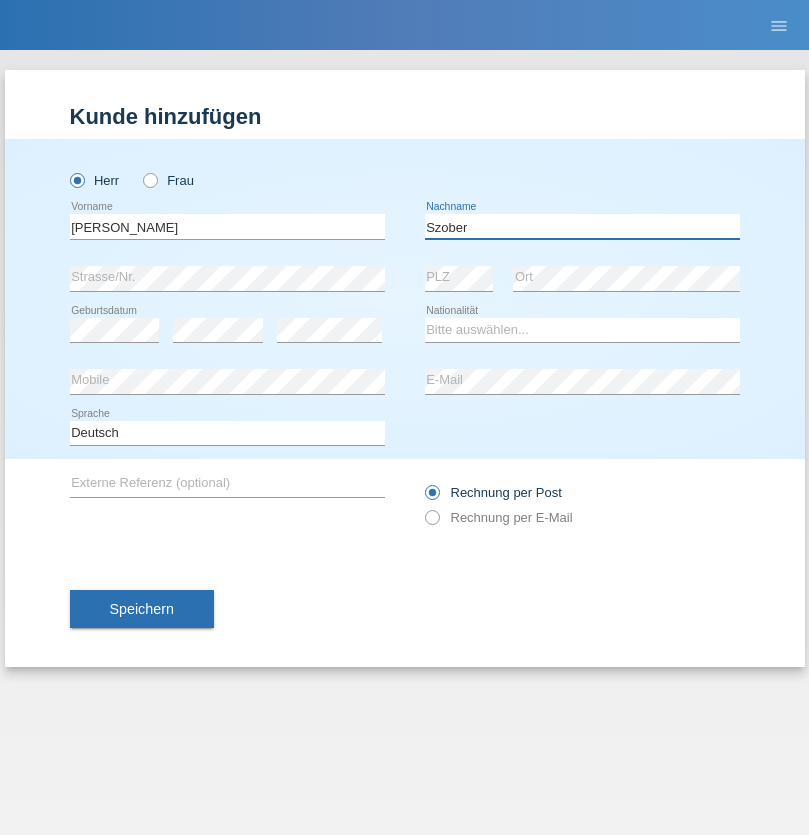 type on "Szober" 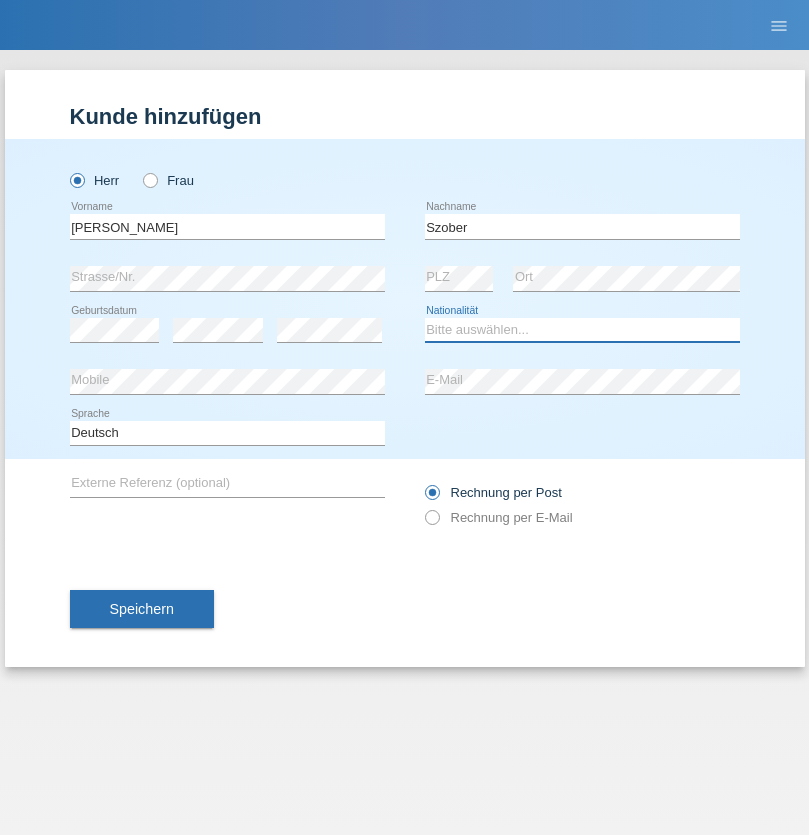 select on "PL" 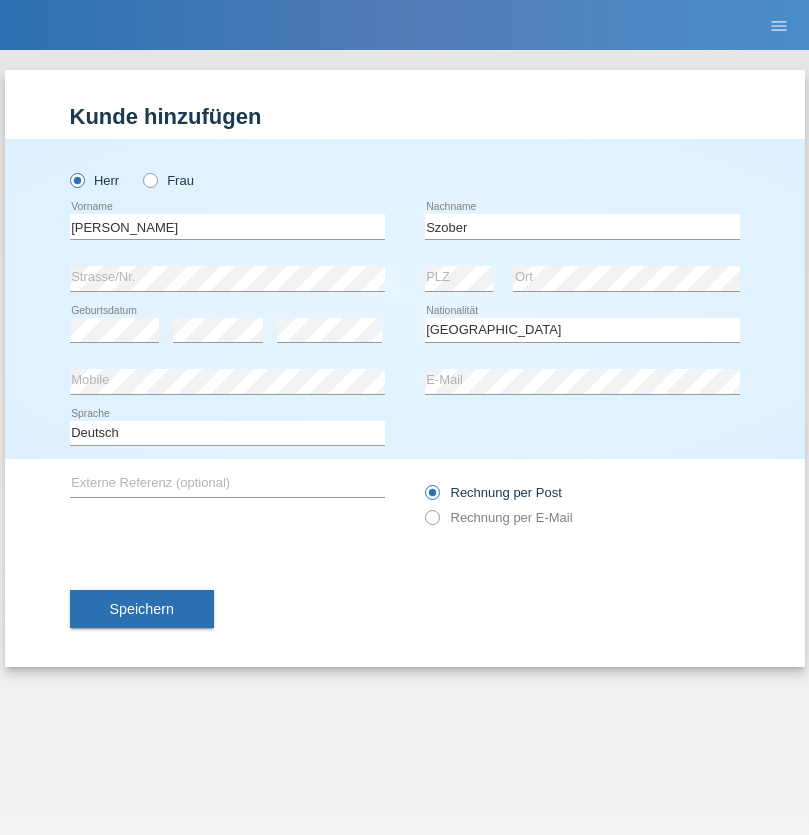 select on "C" 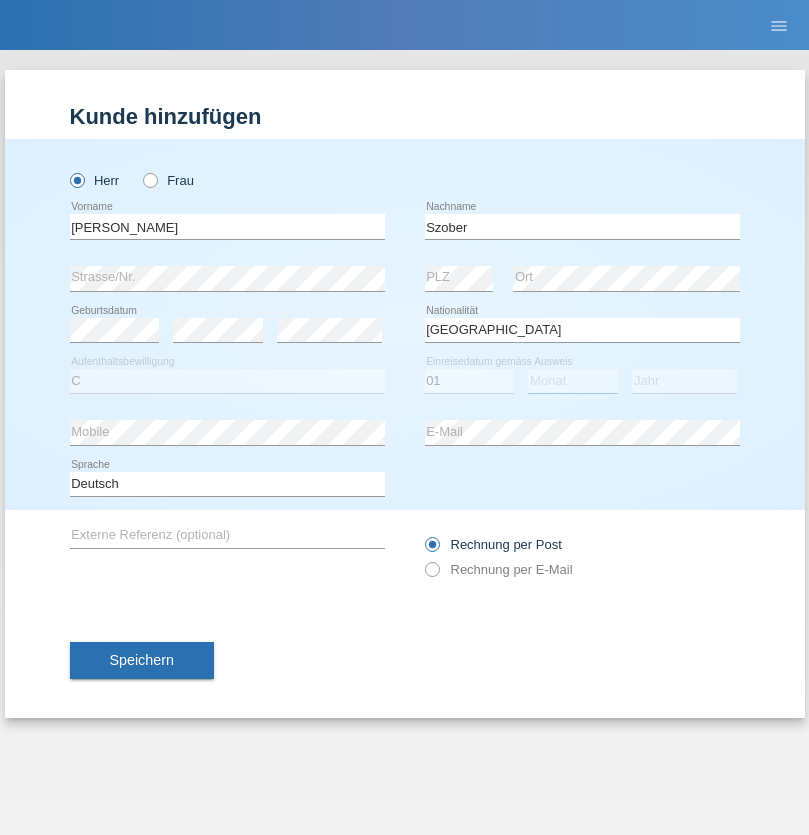 select on "05" 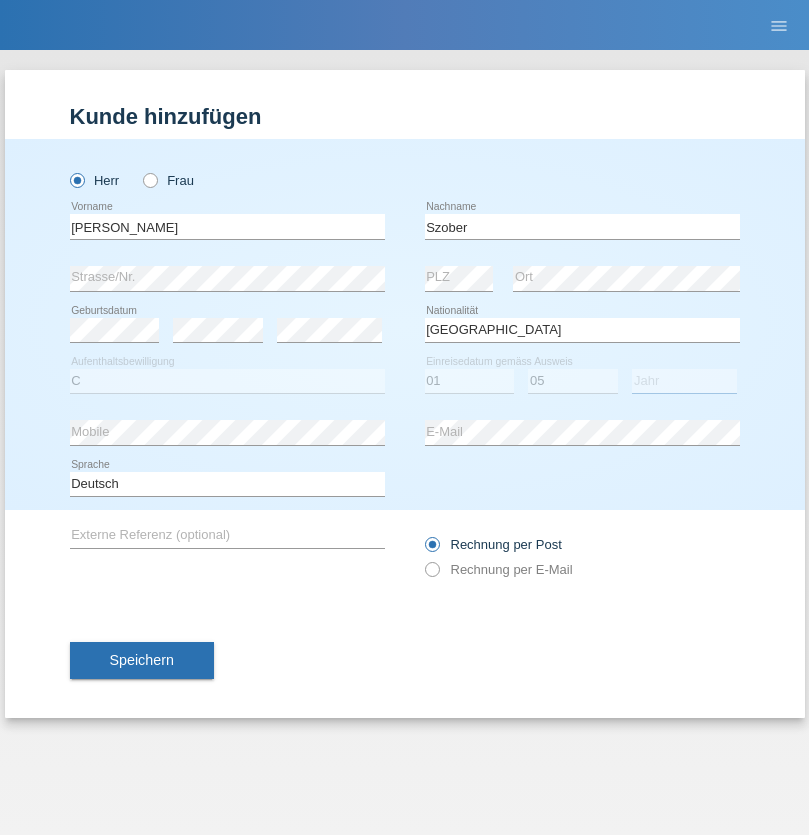 select on "2021" 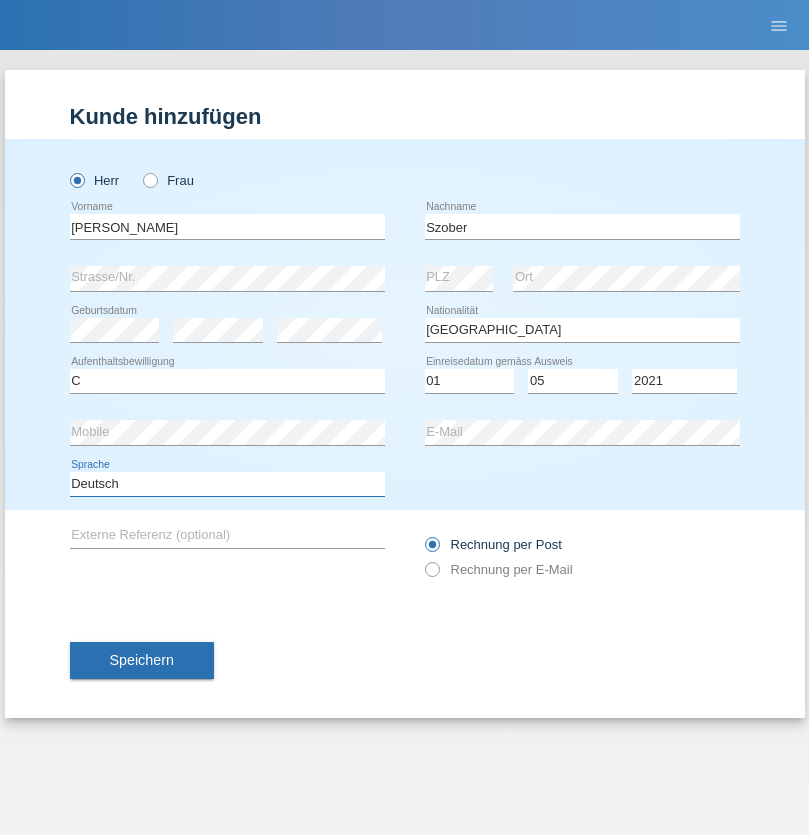 select on "en" 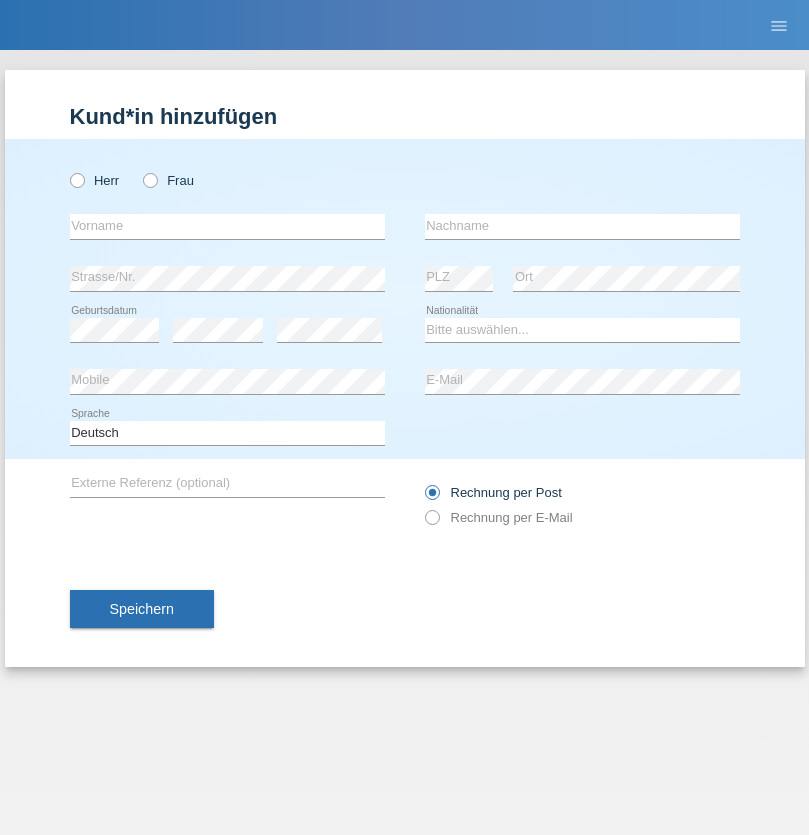 scroll, scrollTop: 0, scrollLeft: 0, axis: both 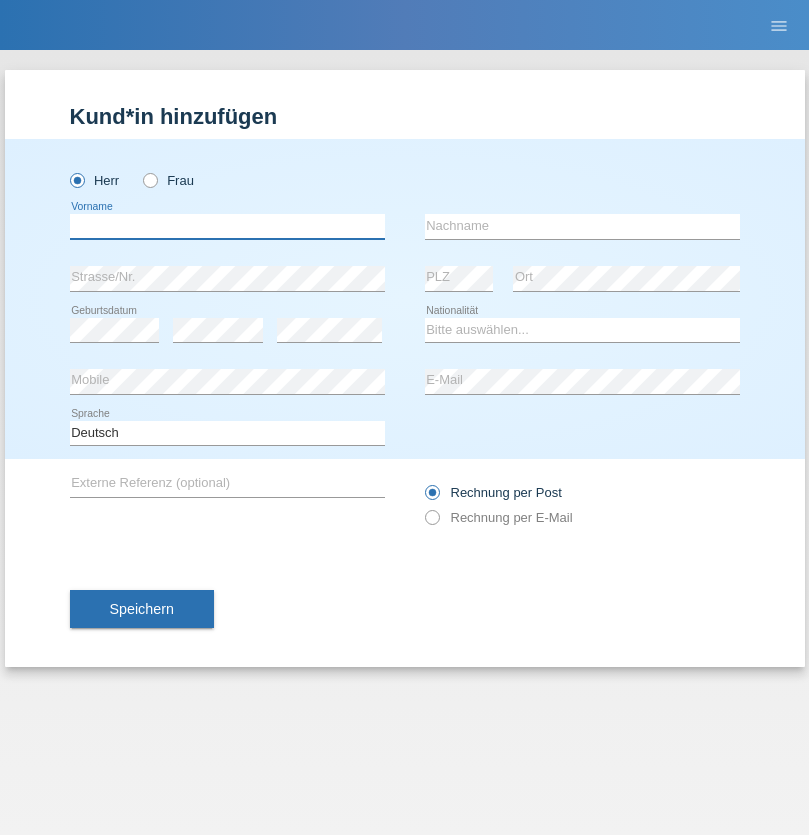 click at bounding box center (227, 226) 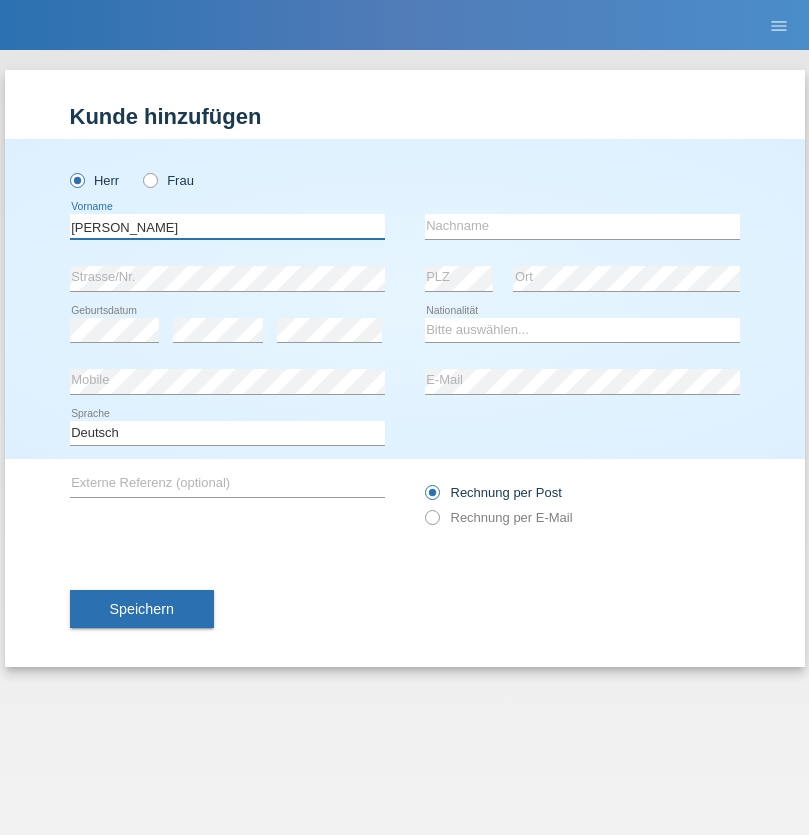 type on "[PERSON_NAME]" 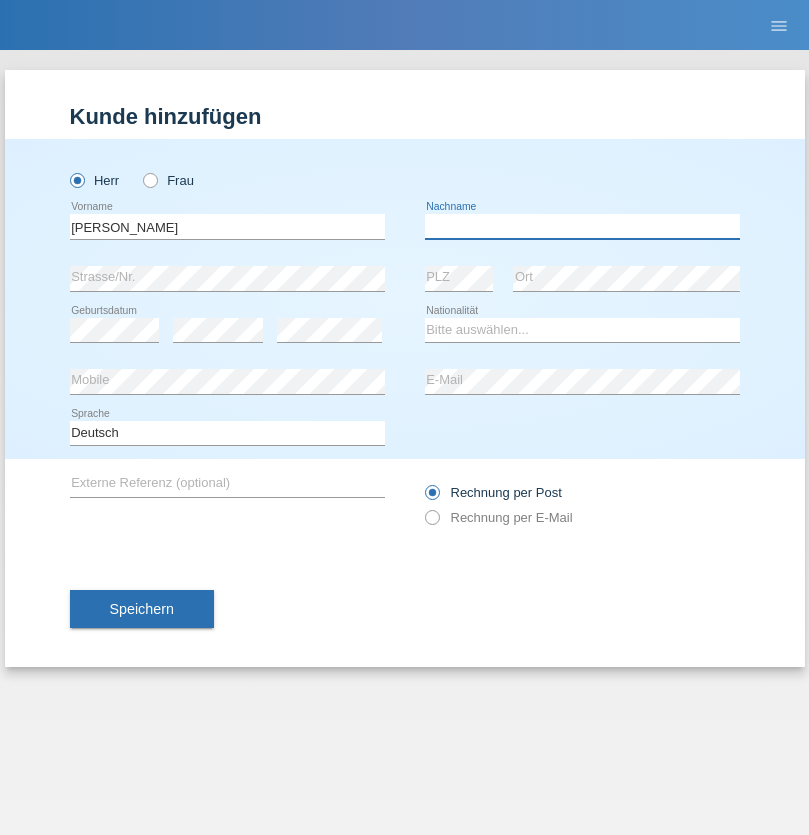click at bounding box center (582, 226) 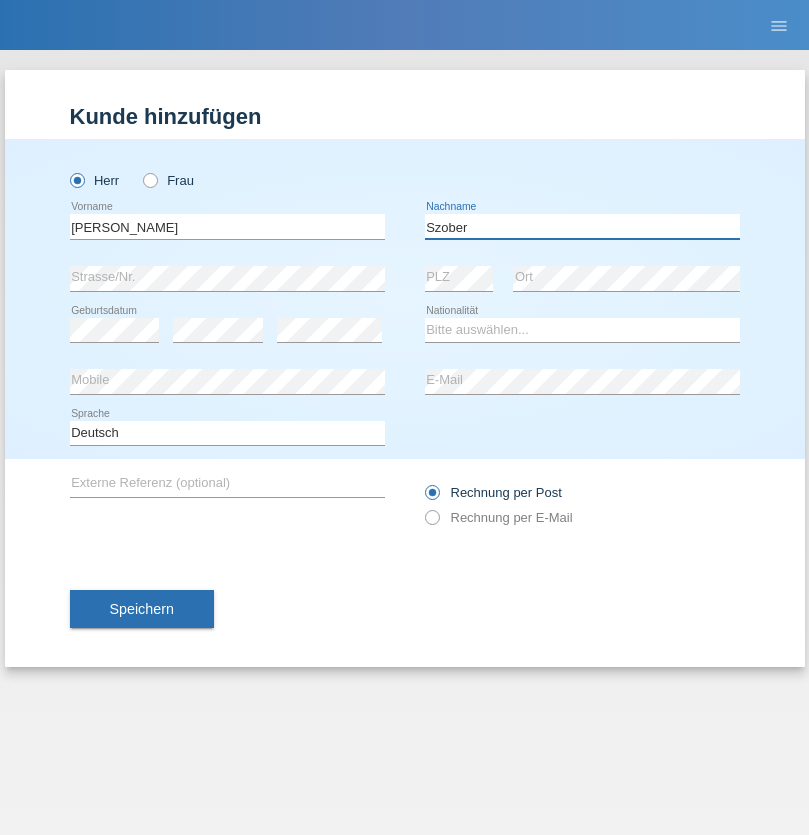type on "Szober" 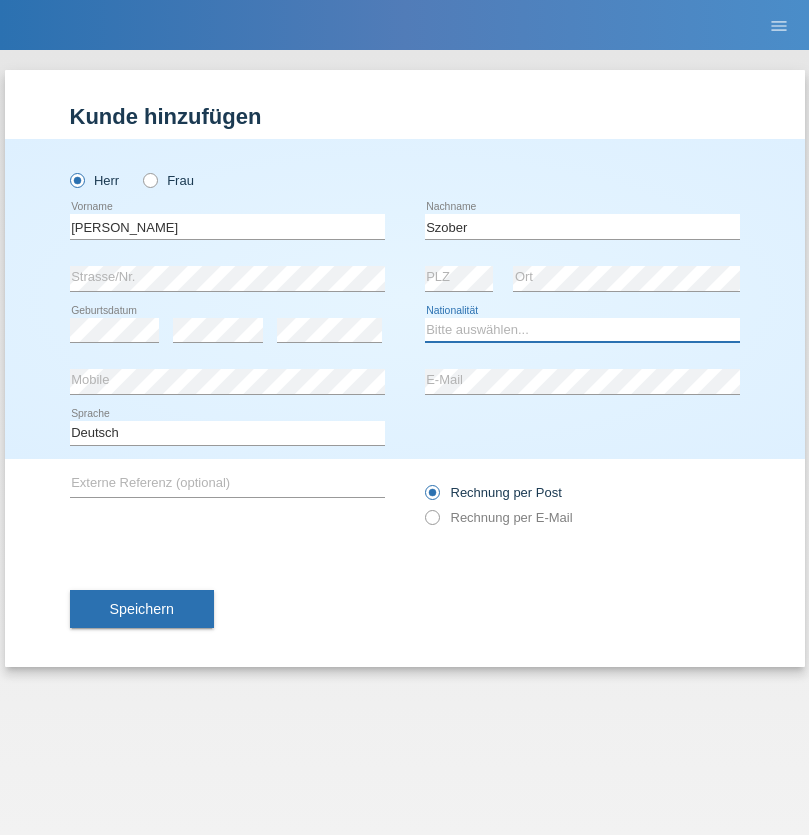 select on "PL" 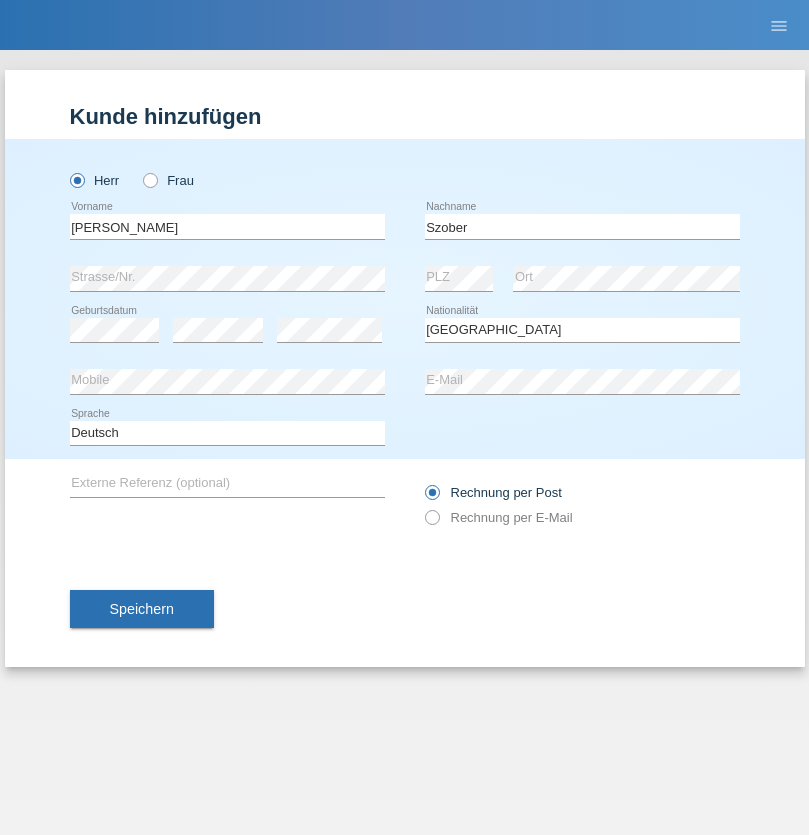 select on "C" 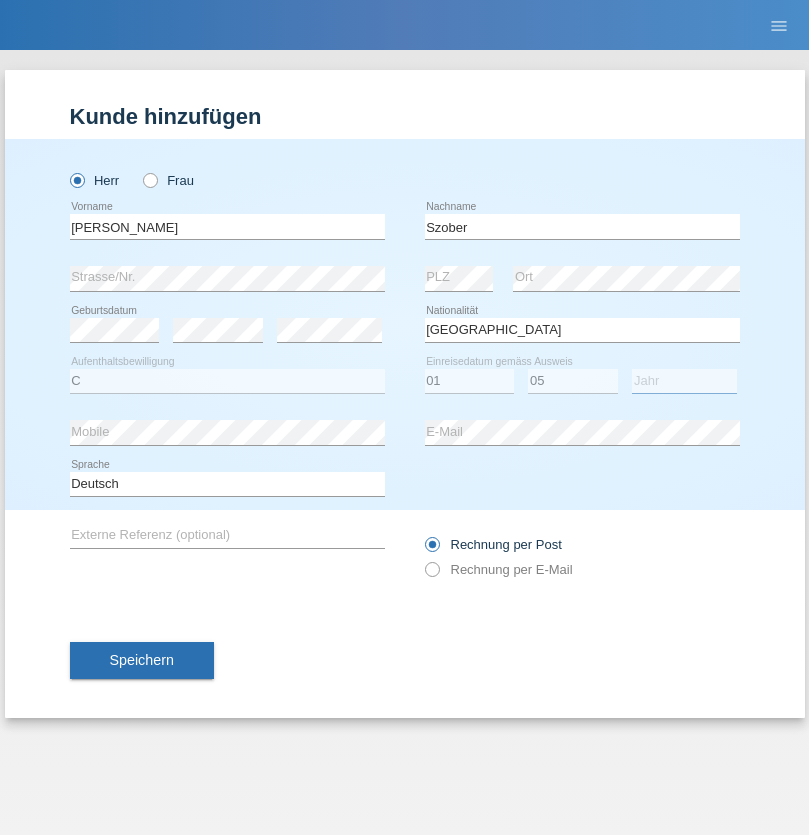 select on "2021" 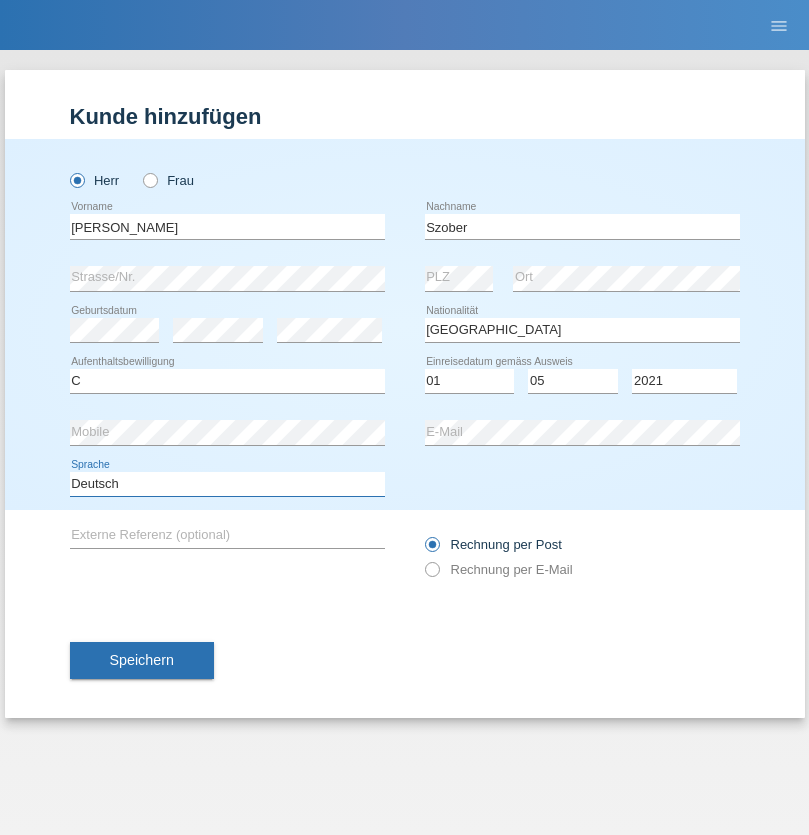 select on "en" 